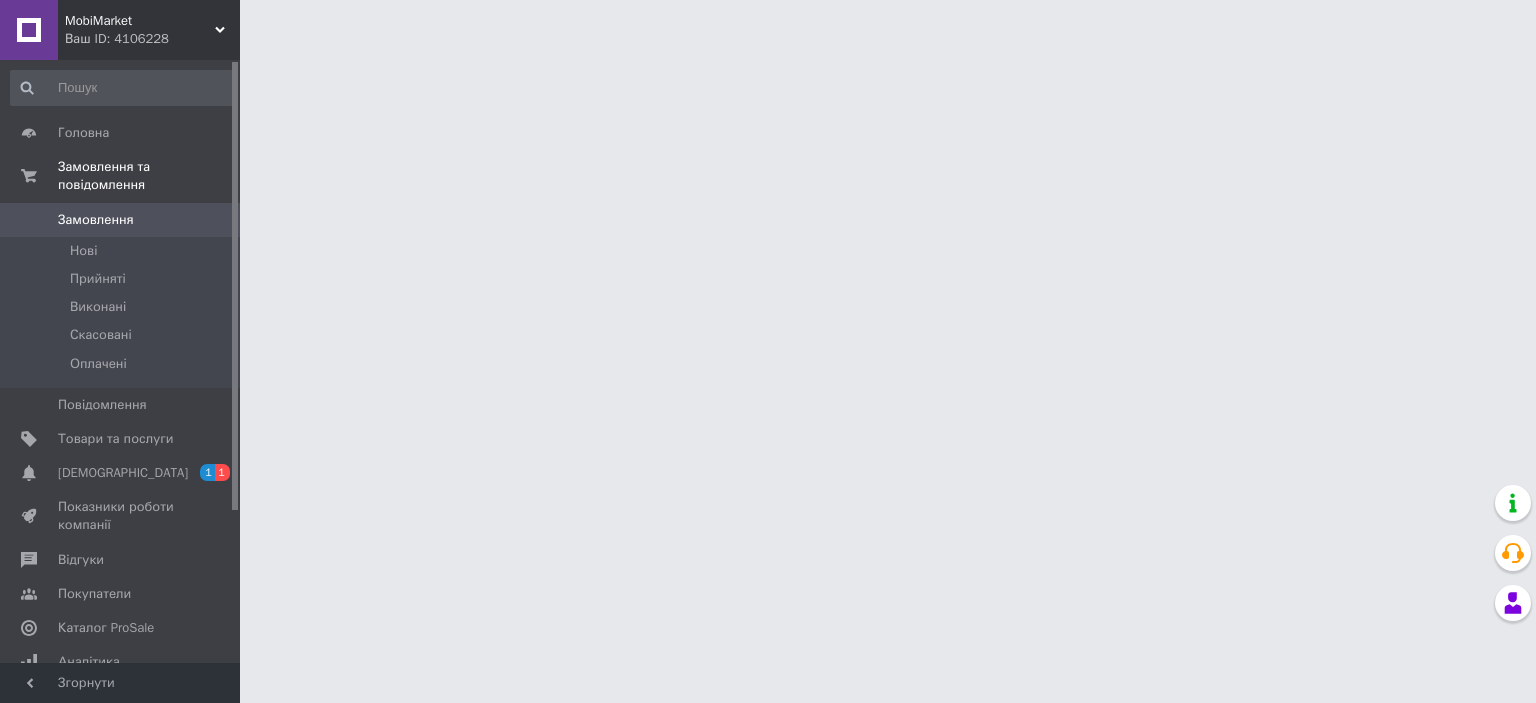 scroll, scrollTop: 0, scrollLeft: 0, axis: both 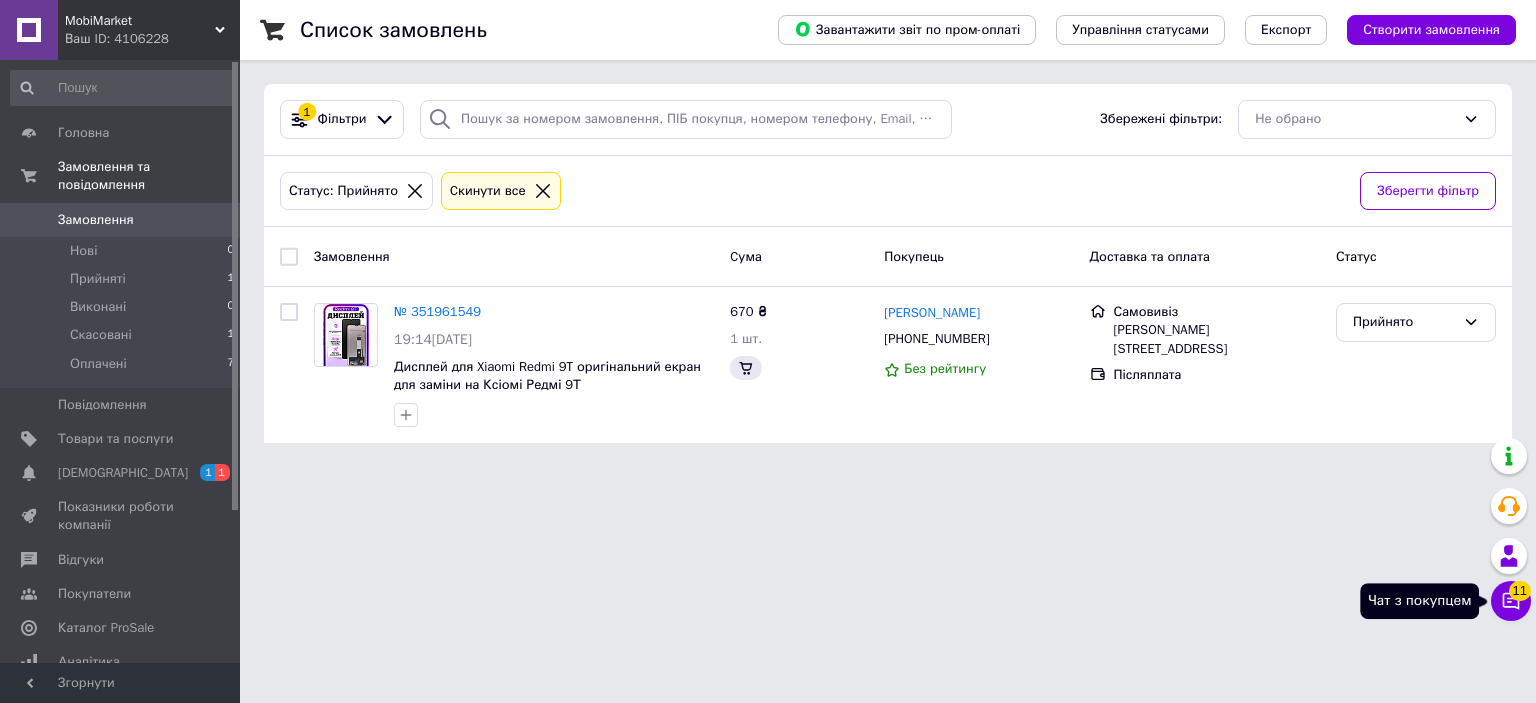 click on "Чат з покупцем 11" at bounding box center (1511, 601) 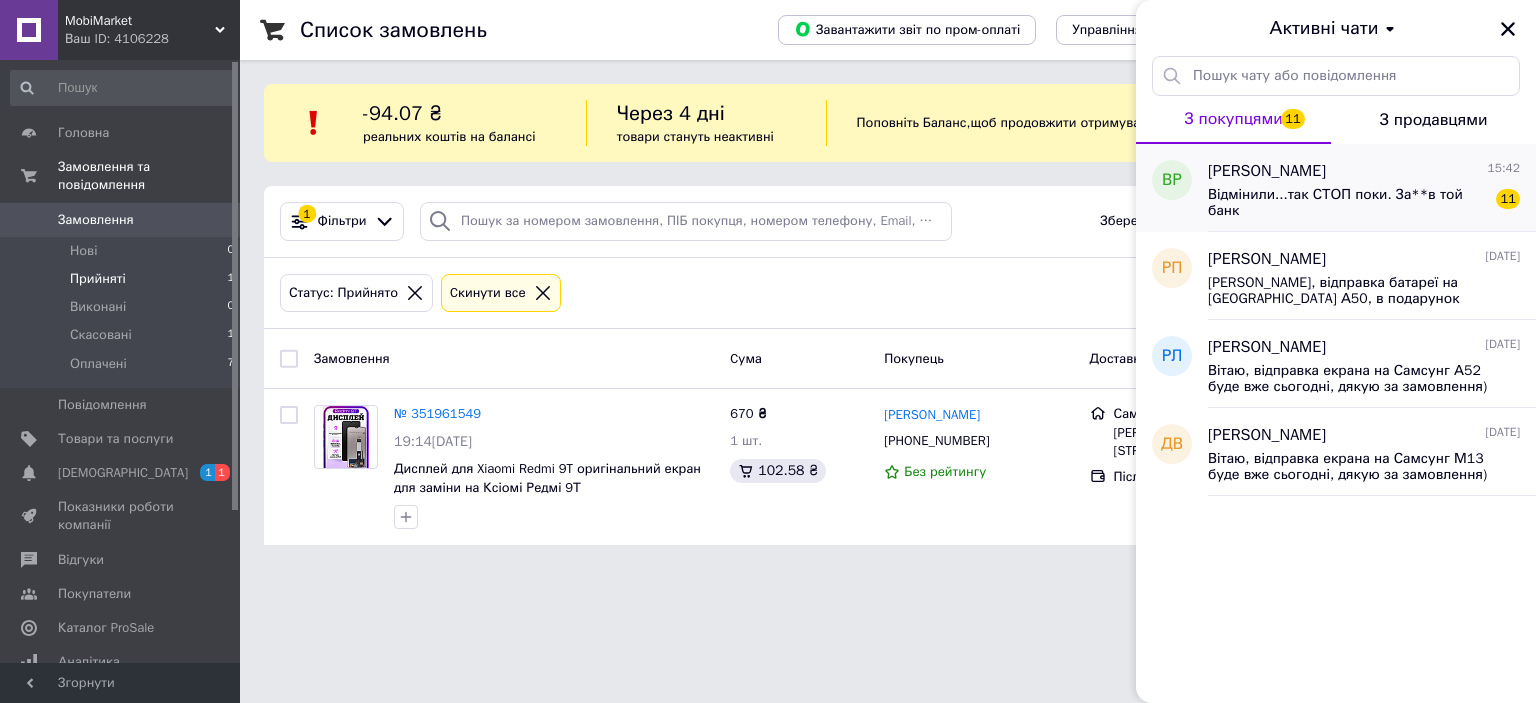 click on "[PERSON_NAME] 15:42" at bounding box center [1364, 171] 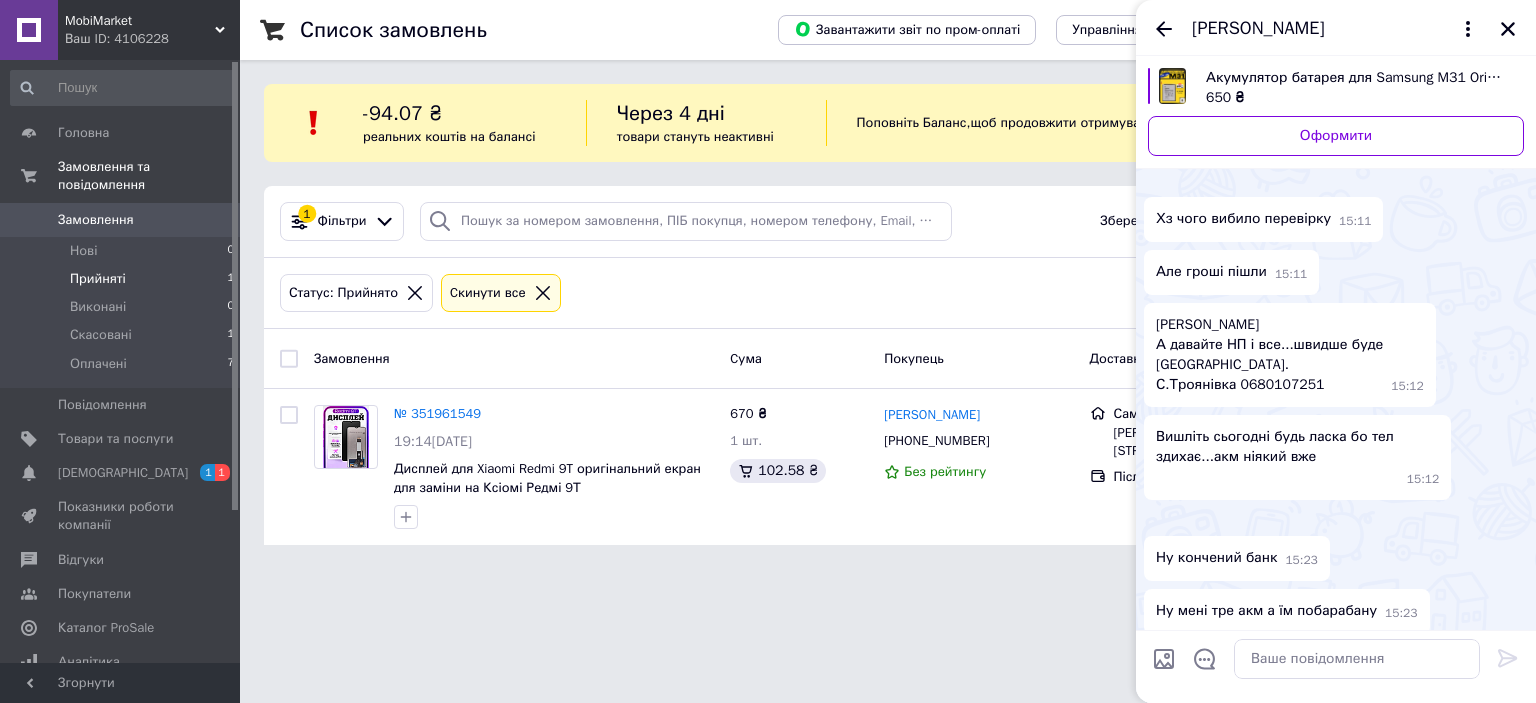 scroll, scrollTop: 1200, scrollLeft: 0, axis: vertical 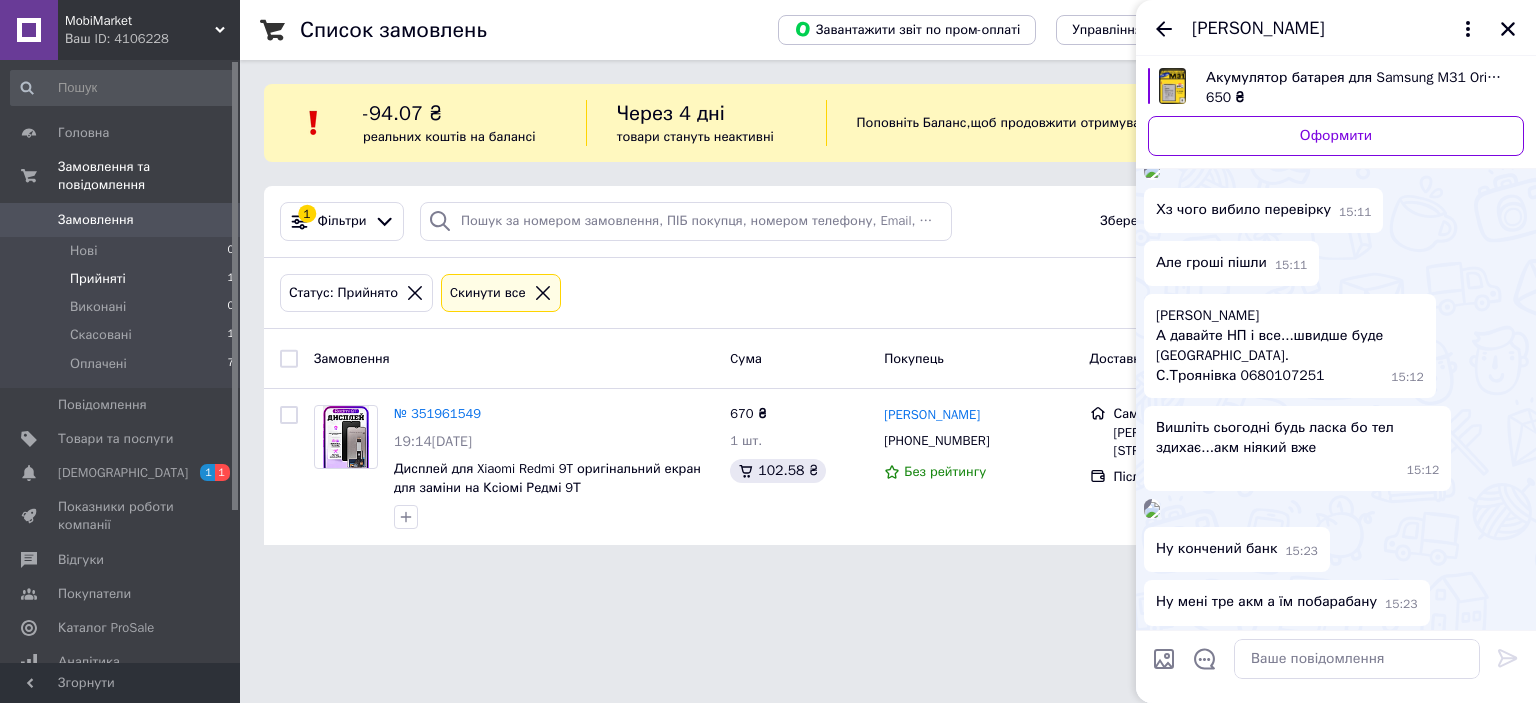 drag, startPoint x: 1183, startPoint y: 522, endPoint x: 1303, endPoint y: 521, distance: 120.004166 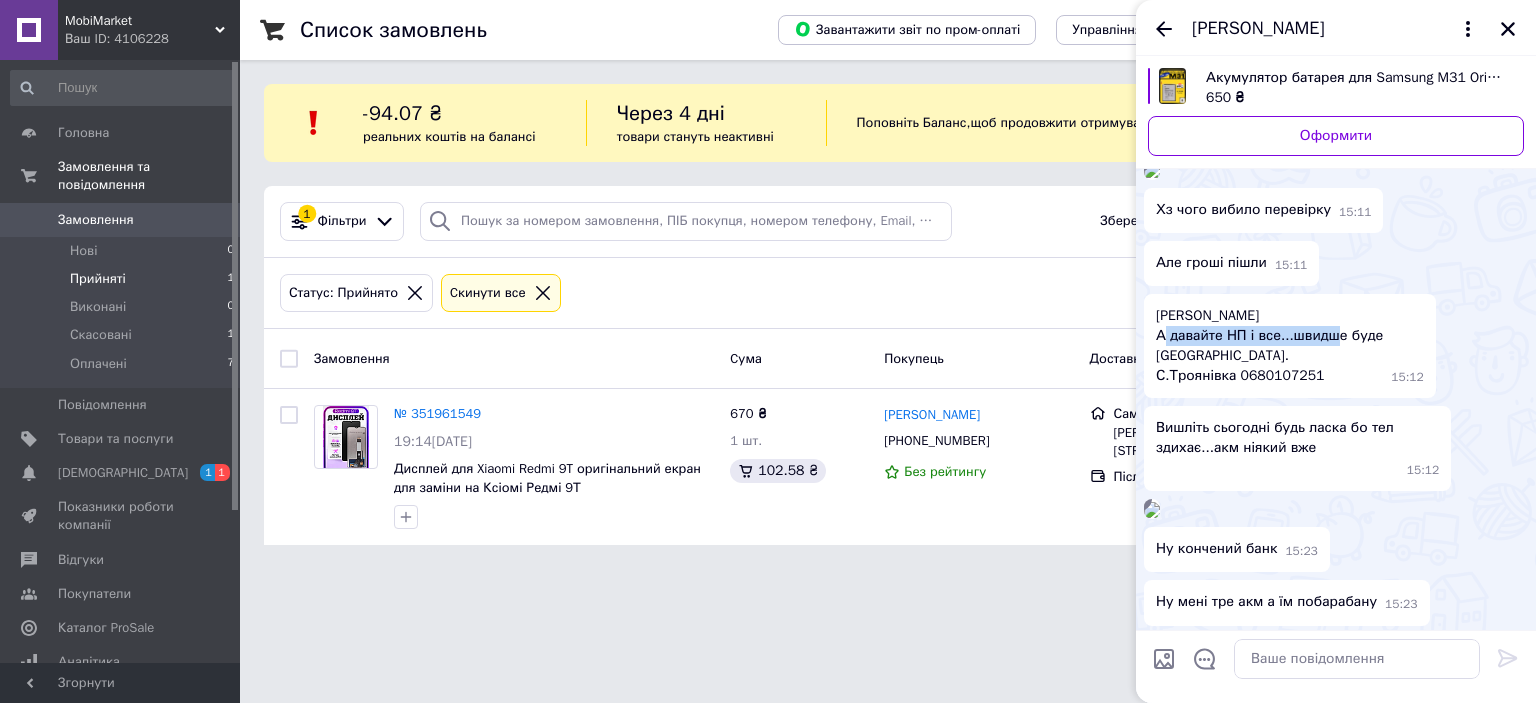 drag, startPoint x: 1163, startPoint y: 535, endPoint x: 1325, endPoint y: 543, distance: 162.19742 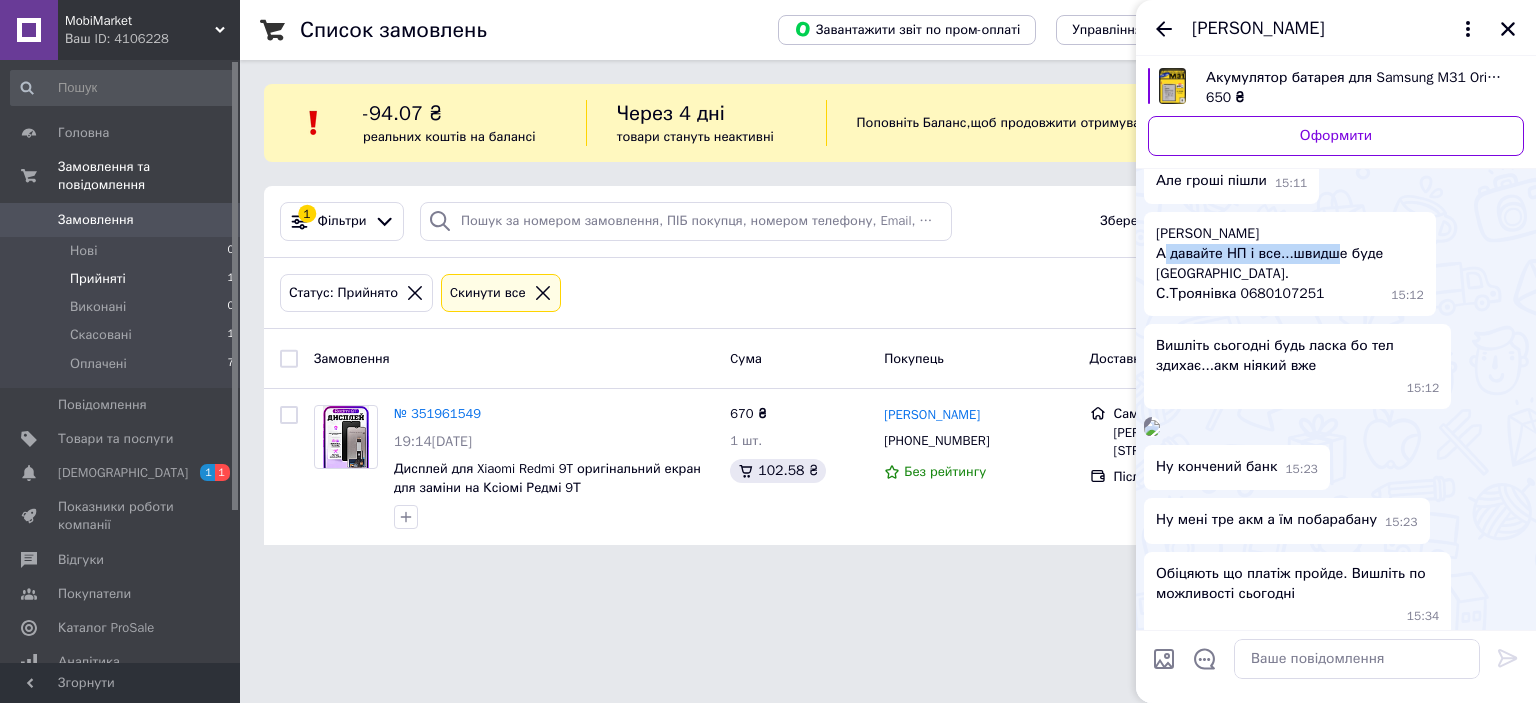 scroll, scrollTop: 1320, scrollLeft: 0, axis: vertical 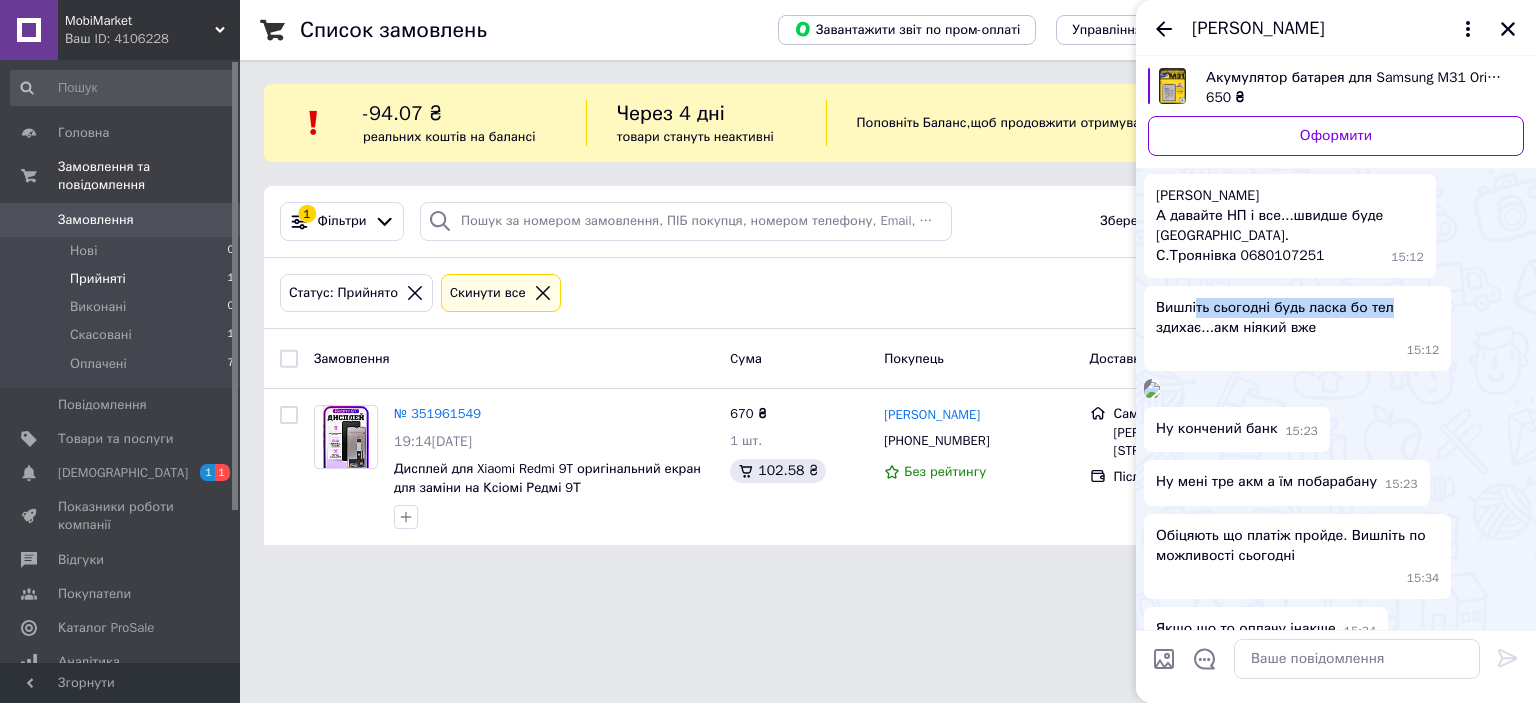 drag, startPoint x: 1193, startPoint y: 519, endPoint x: 1385, endPoint y: 518, distance: 192.00261 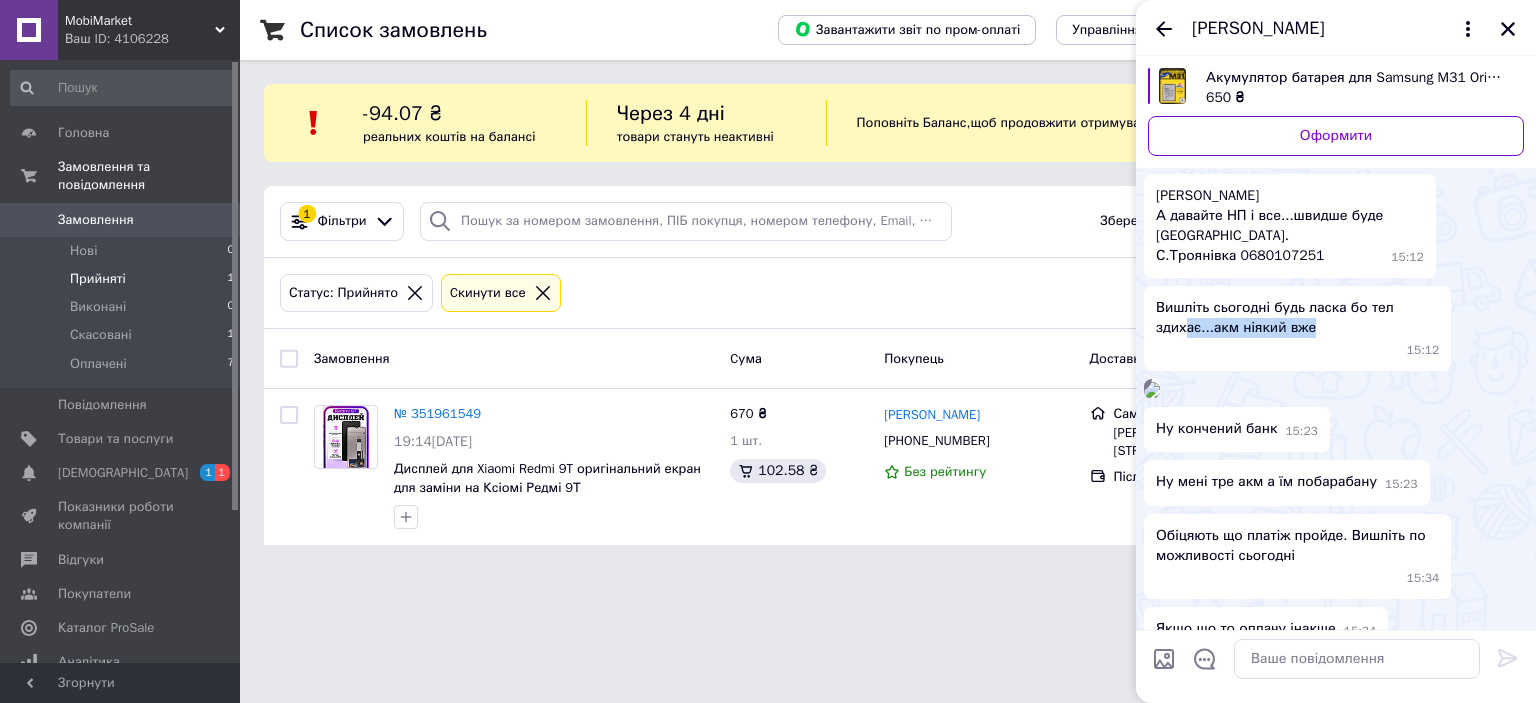 drag, startPoint x: 1187, startPoint y: 533, endPoint x: 1318, endPoint y: 532, distance: 131.00381 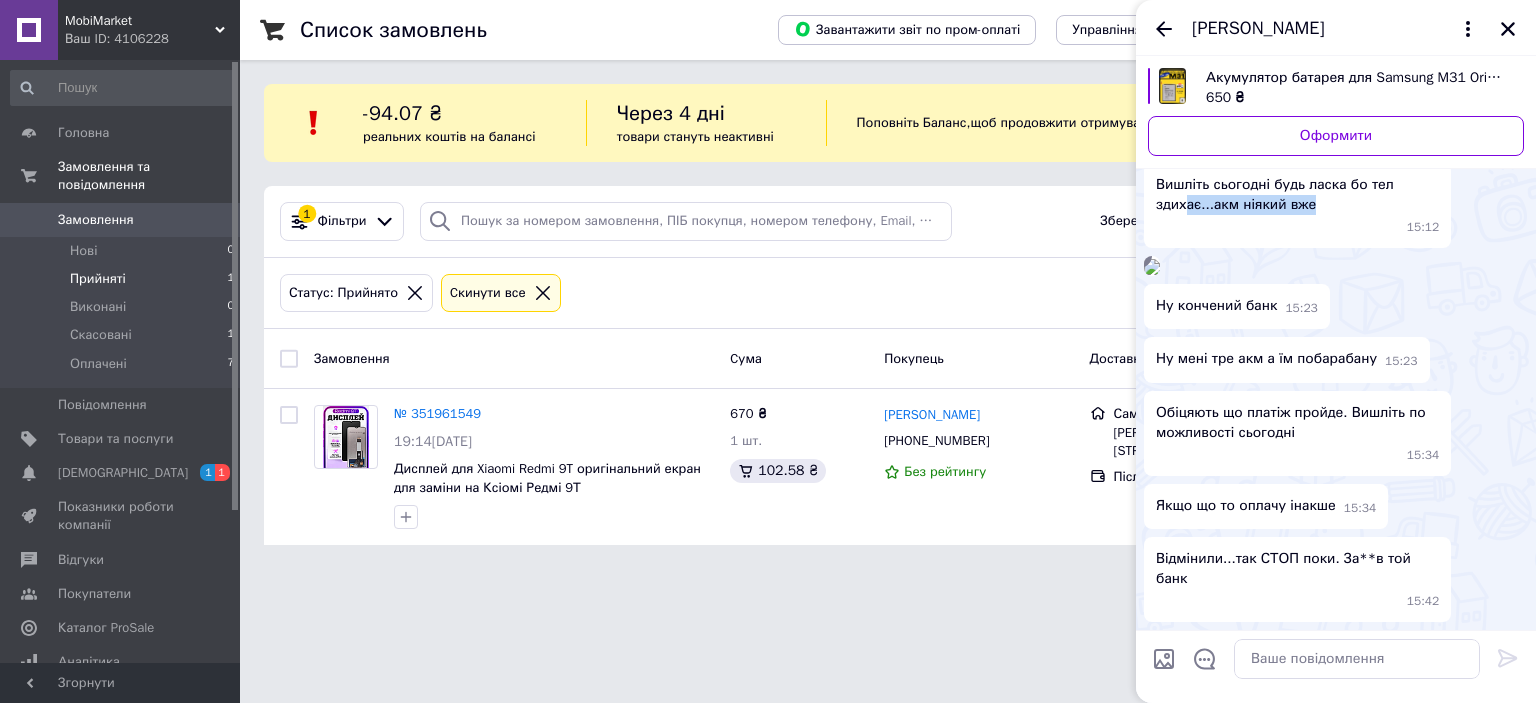 scroll, scrollTop: 1904, scrollLeft: 0, axis: vertical 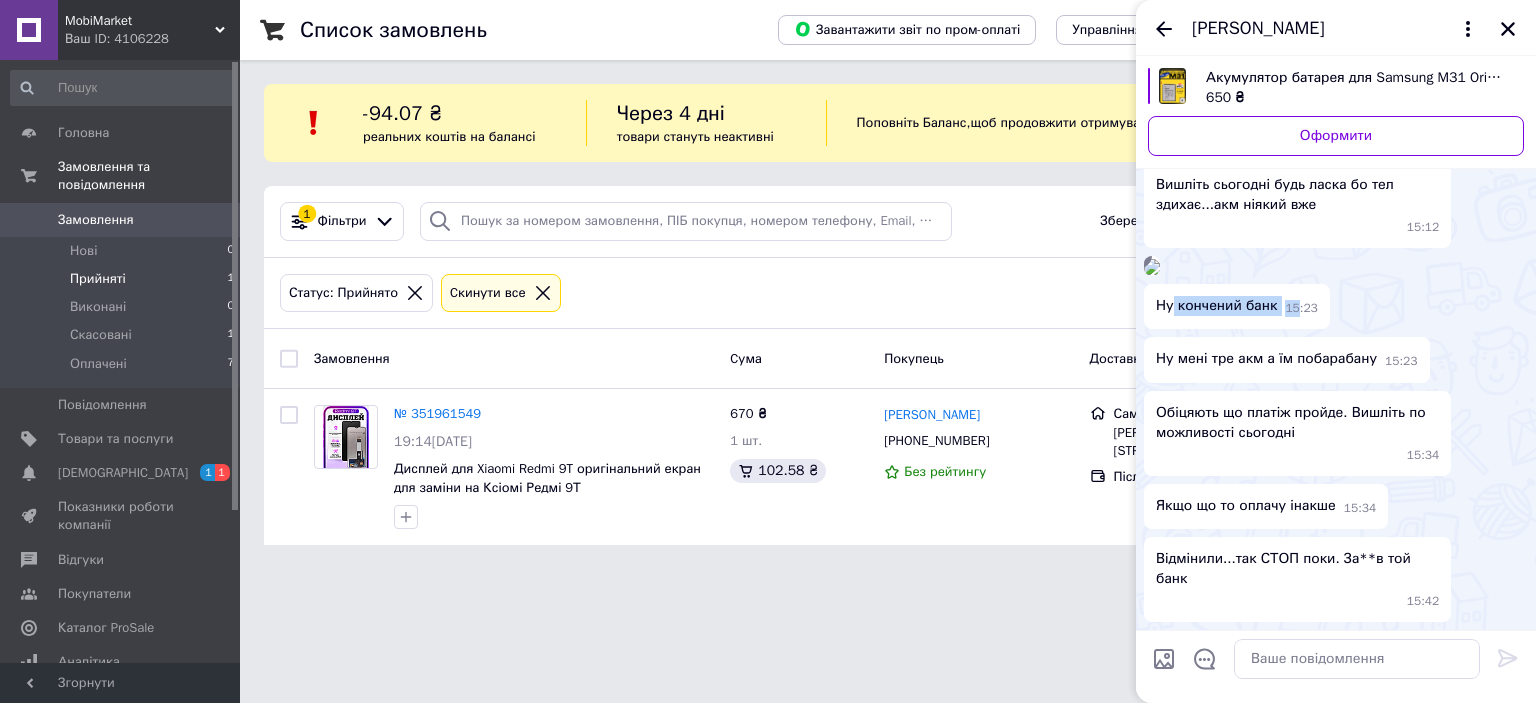 drag, startPoint x: 1172, startPoint y: 328, endPoint x: 1292, endPoint y: 334, distance: 120.14991 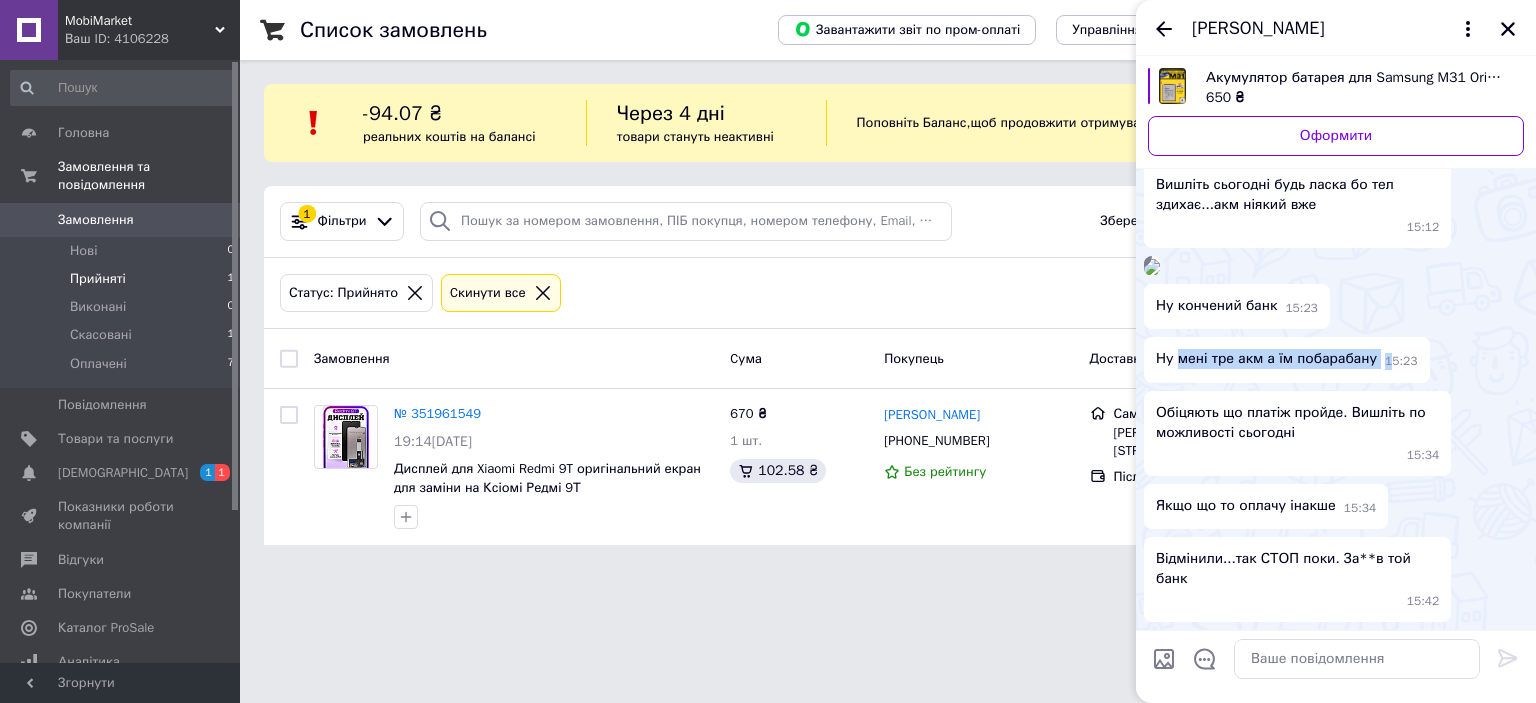 drag, startPoint x: 1175, startPoint y: 379, endPoint x: 1380, endPoint y: 383, distance: 205.03902 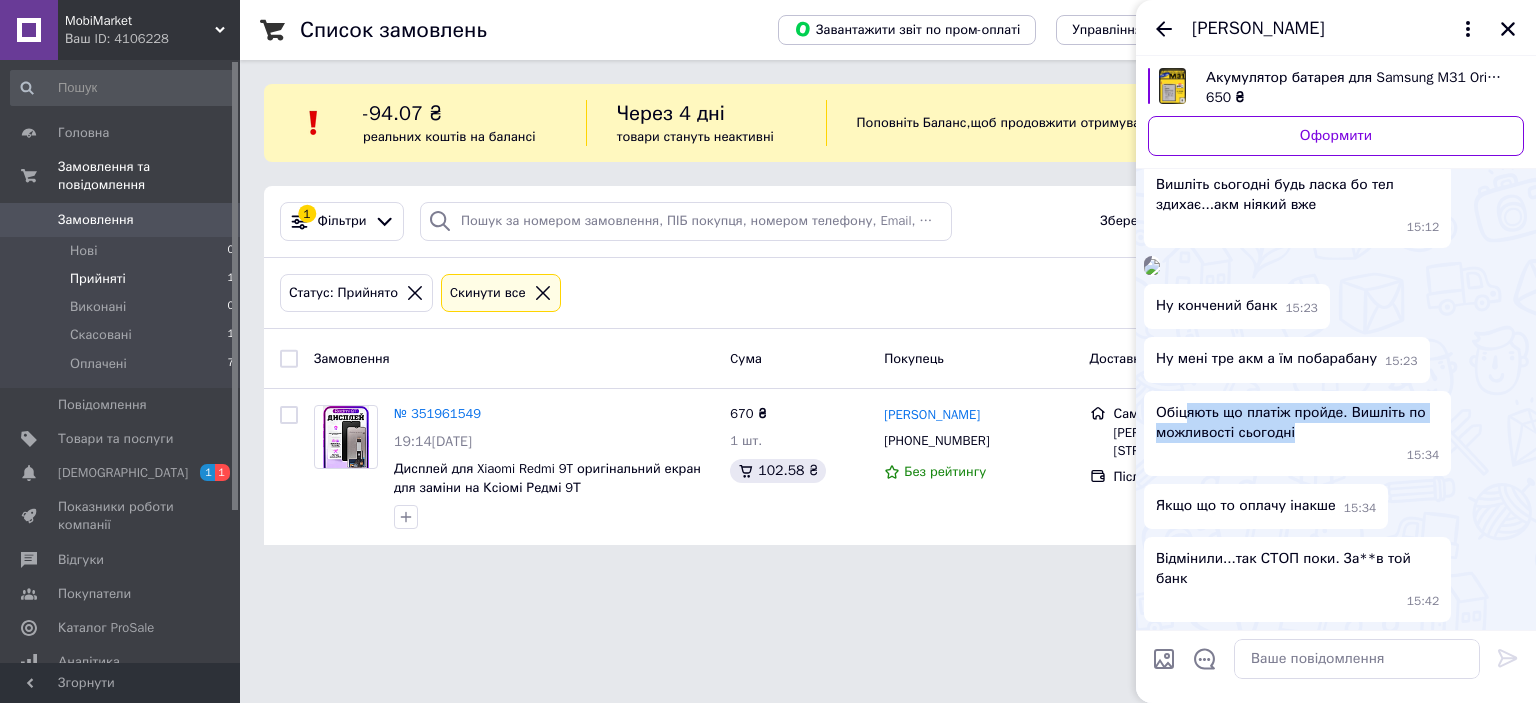 drag, startPoint x: 1186, startPoint y: 421, endPoint x: 1320, endPoint y: 447, distance: 136.49908 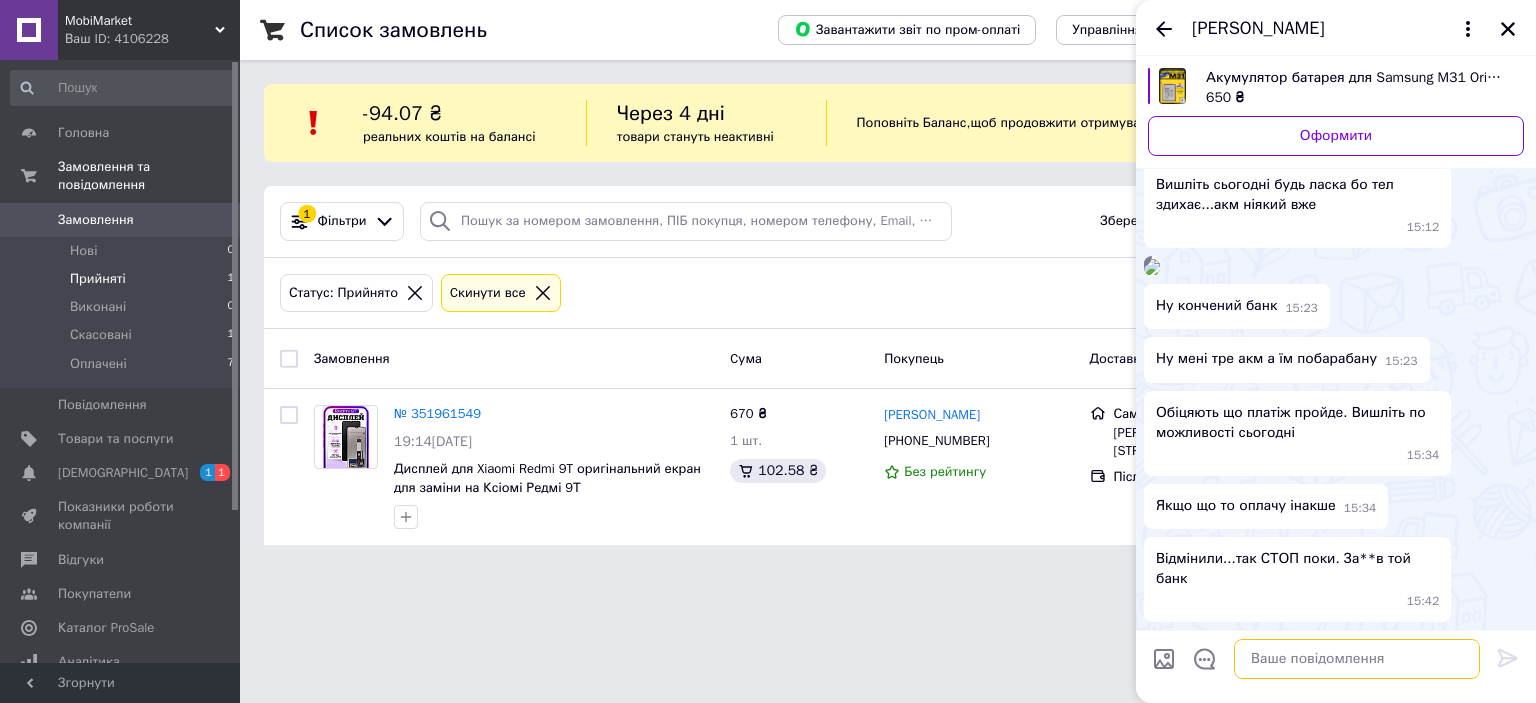click at bounding box center (1357, 659) 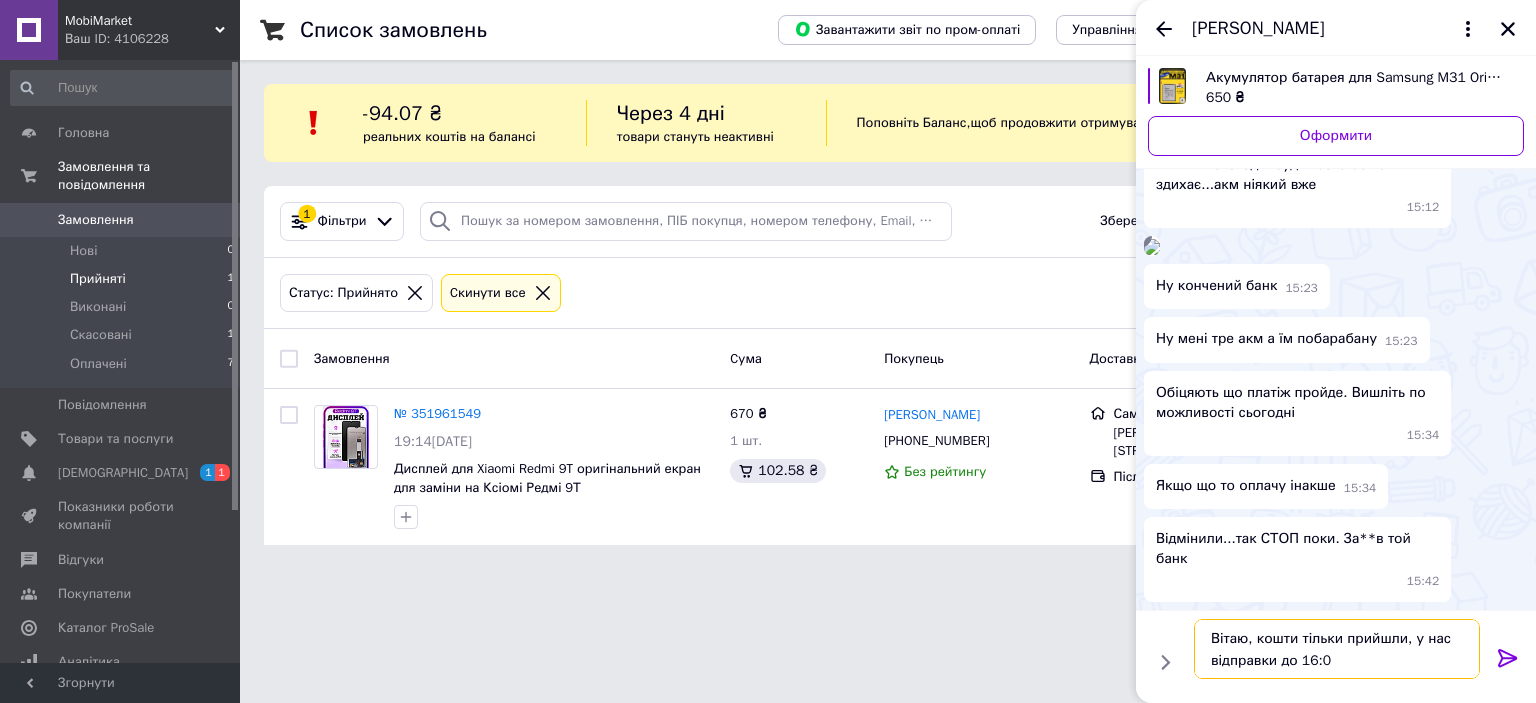 type on "Вітаю, кошти тільки прийшли, у нас відправки до 16:00" 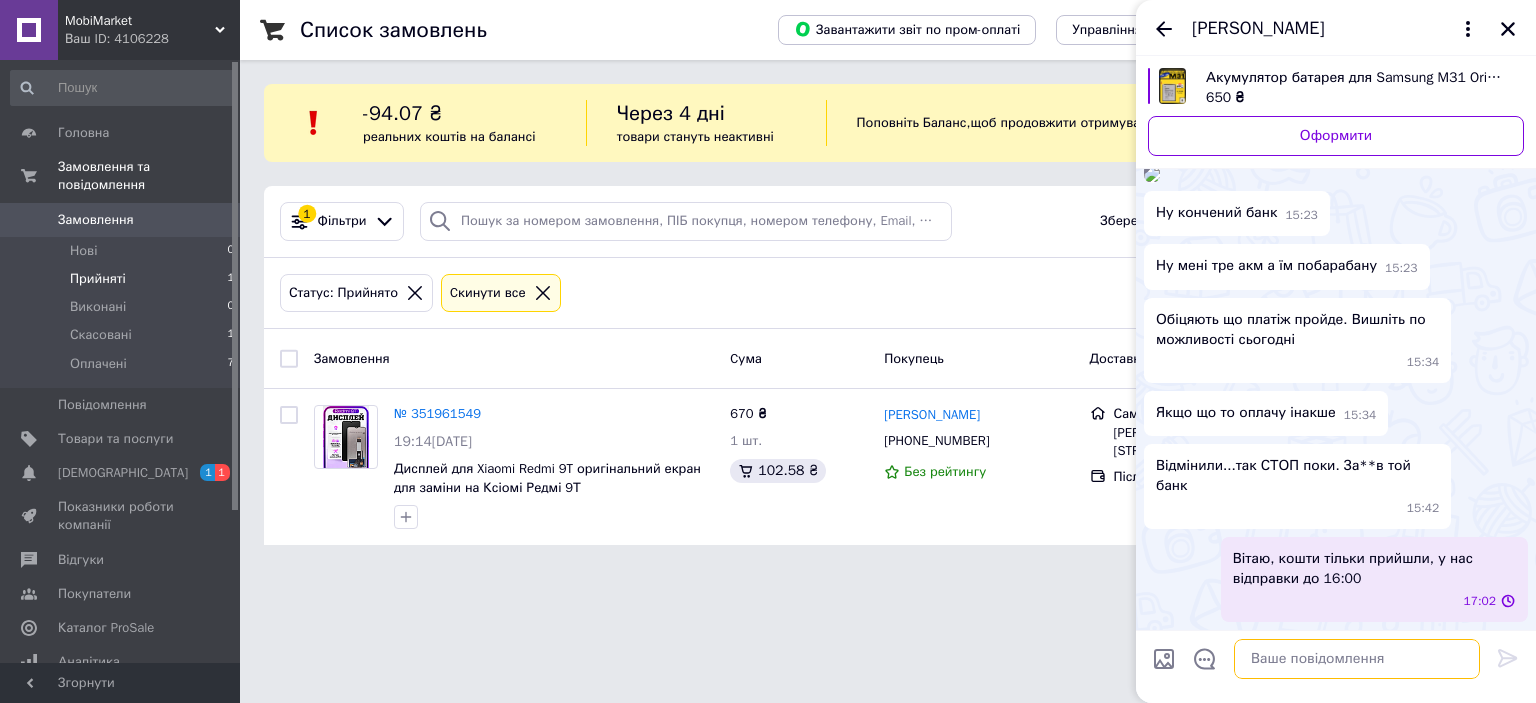 scroll, scrollTop: 1960, scrollLeft: 0, axis: vertical 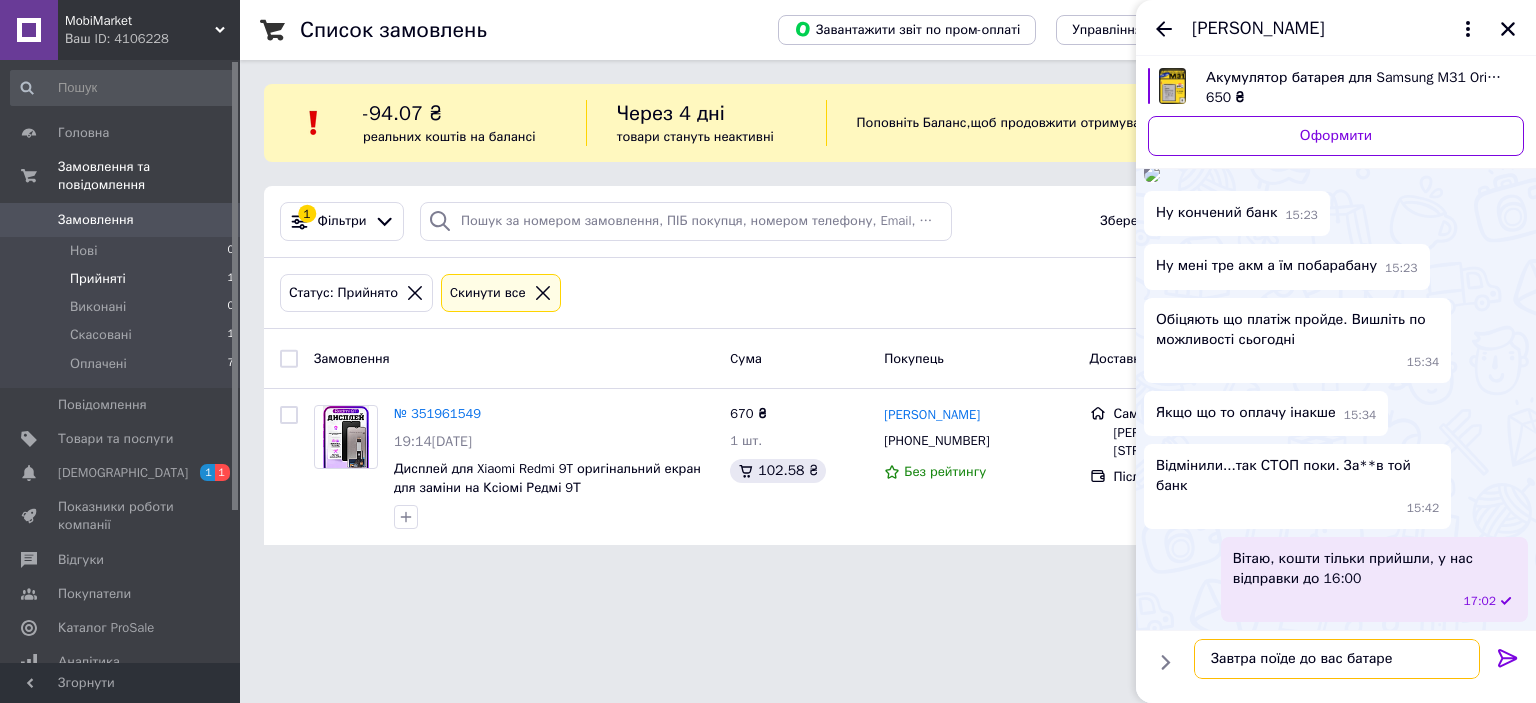 type on "Завтра поїде до вас батарея" 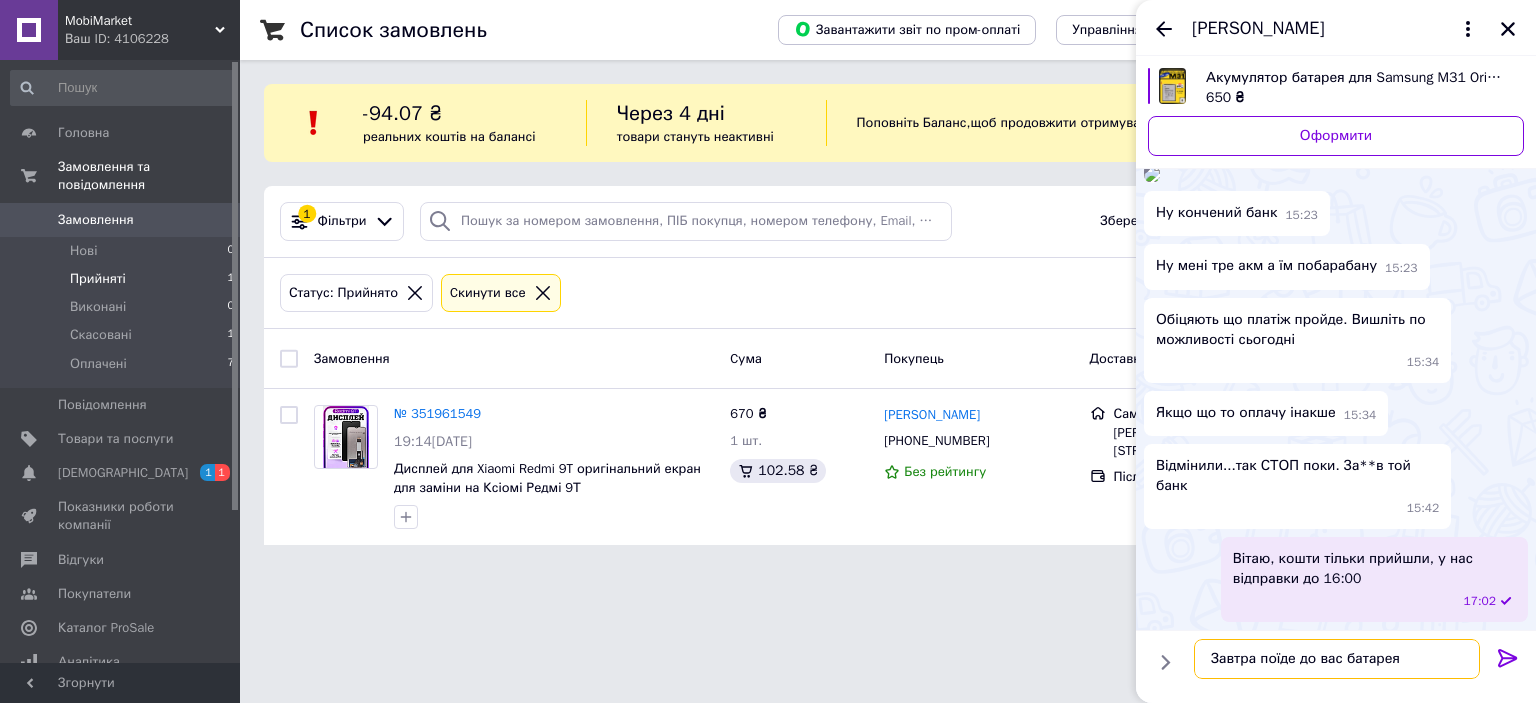 type 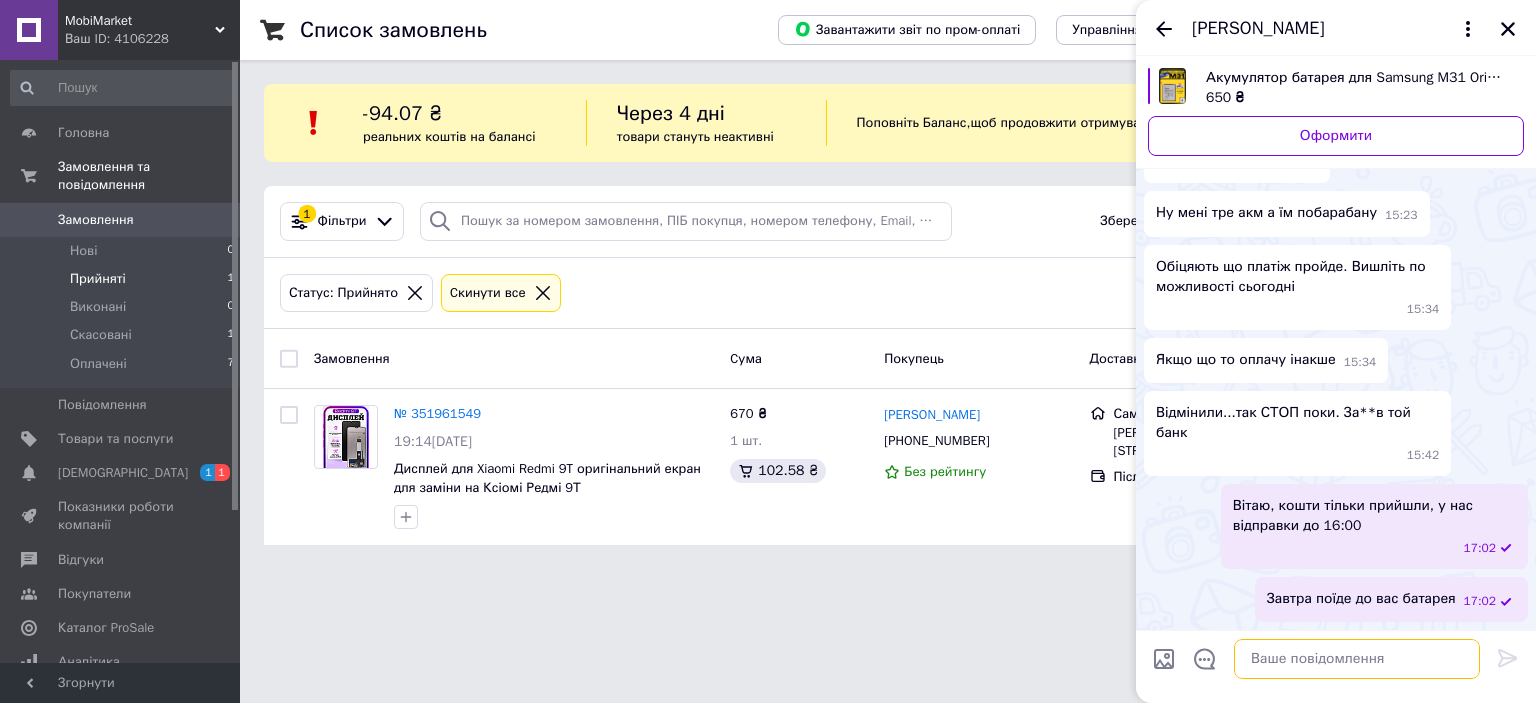 scroll, scrollTop: 2013, scrollLeft: 0, axis: vertical 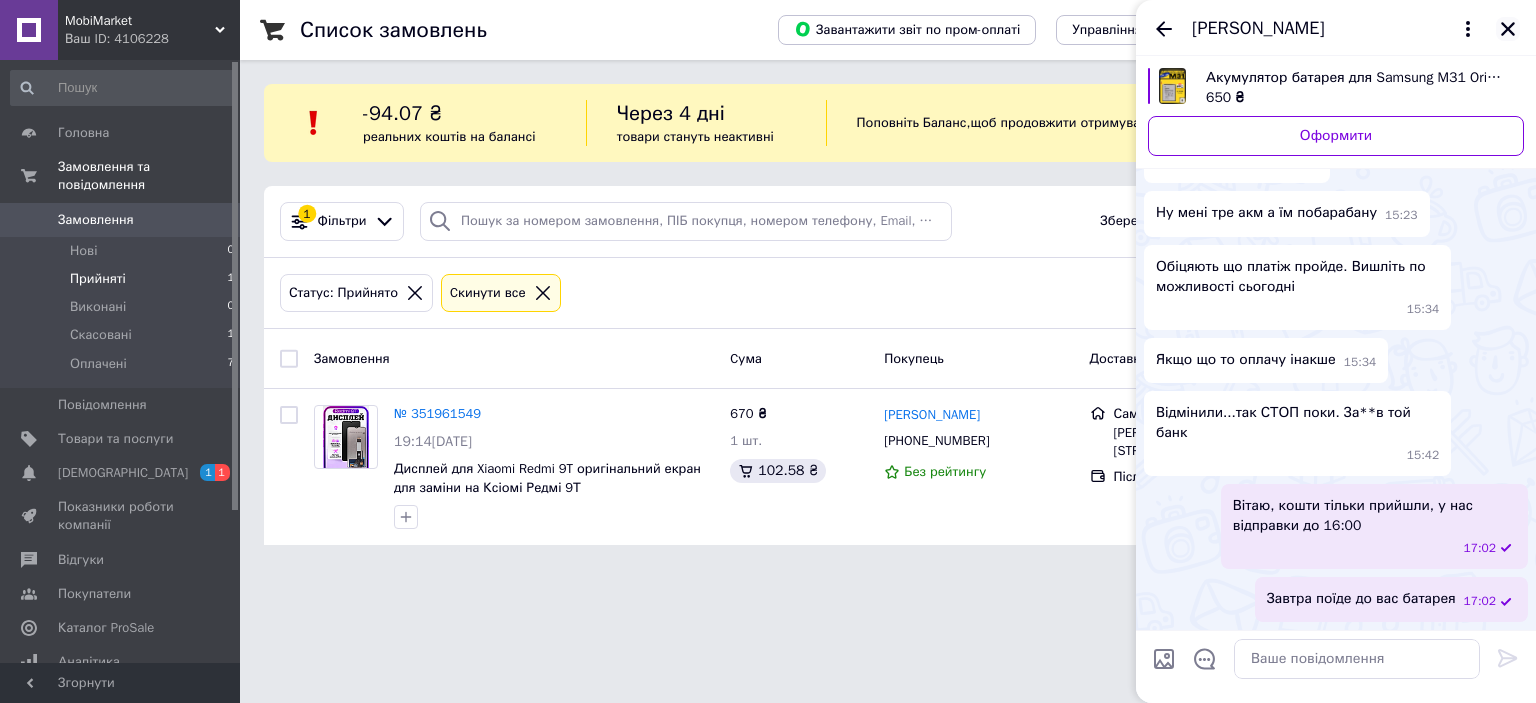 click 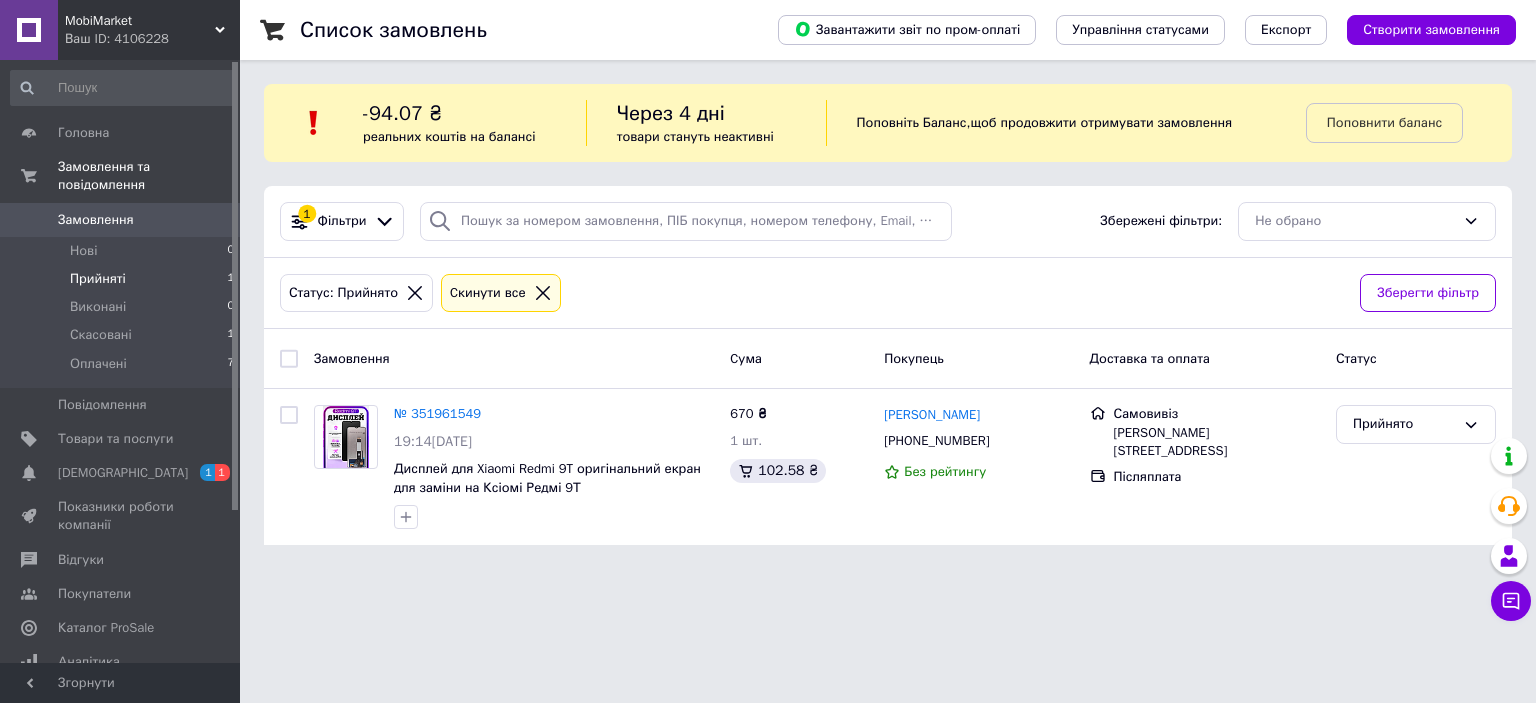 click on "Чат з покупцем" at bounding box center (1511, 601) 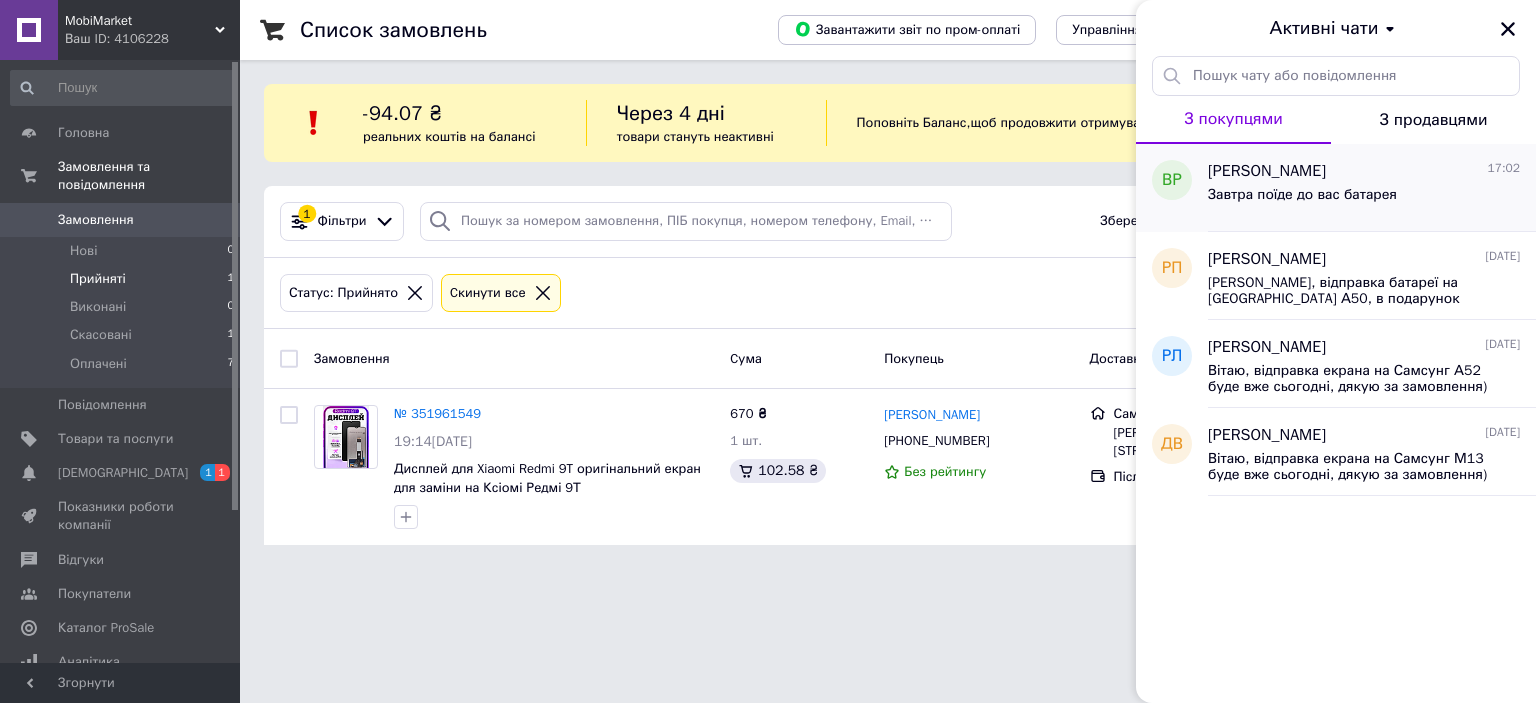 click on "Завтра поїде до вас батарея" at bounding box center [1302, 195] 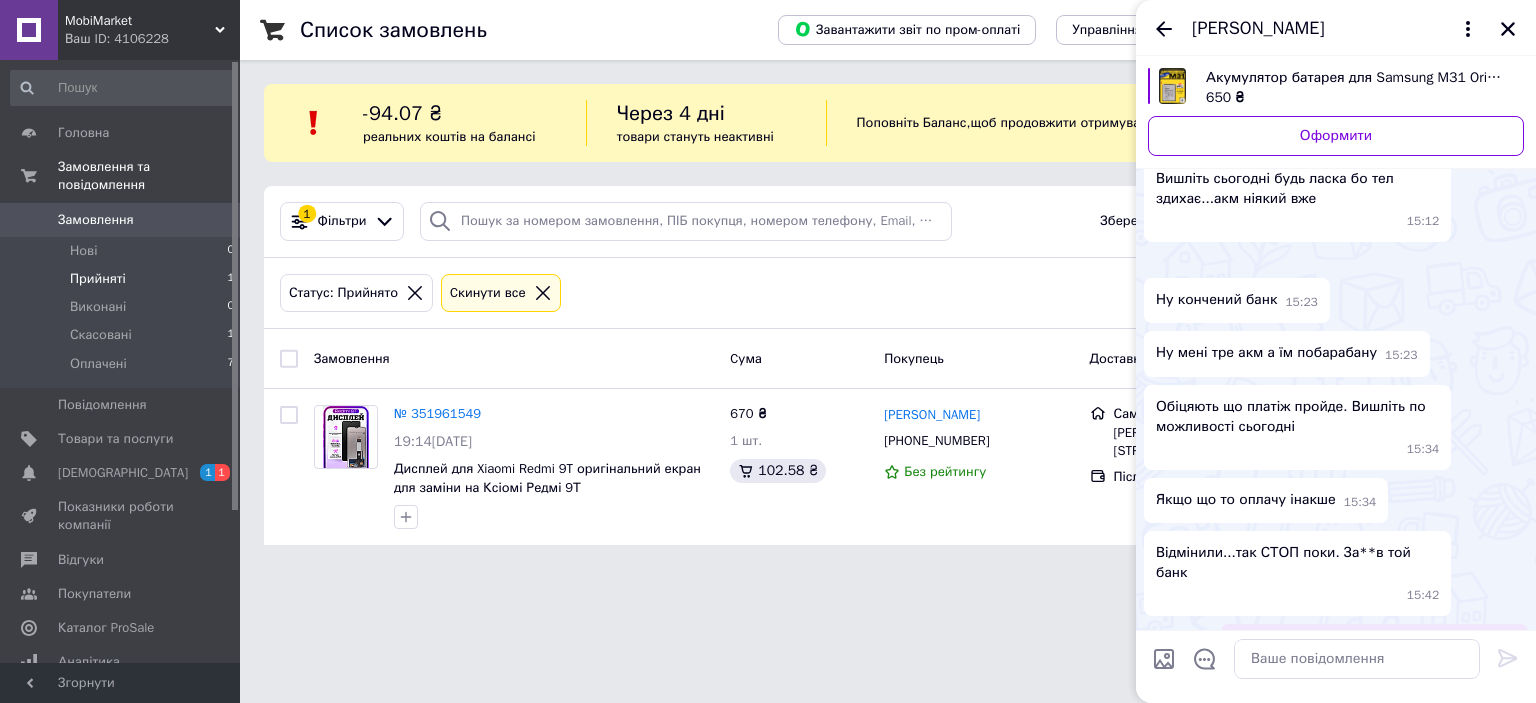 scroll, scrollTop: 1173, scrollLeft: 0, axis: vertical 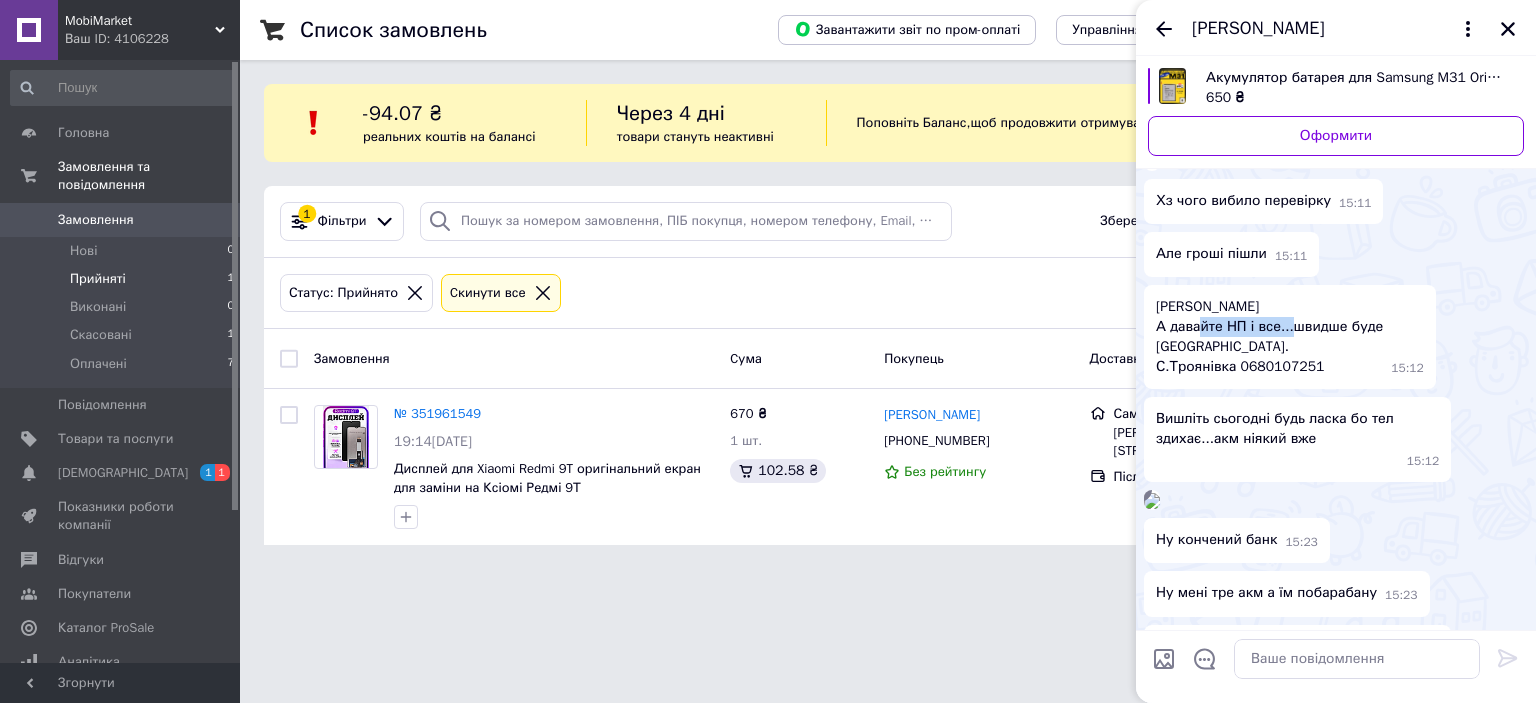drag, startPoint x: 1201, startPoint y: 526, endPoint x: 1288, endPoint y: 526, distance: 87 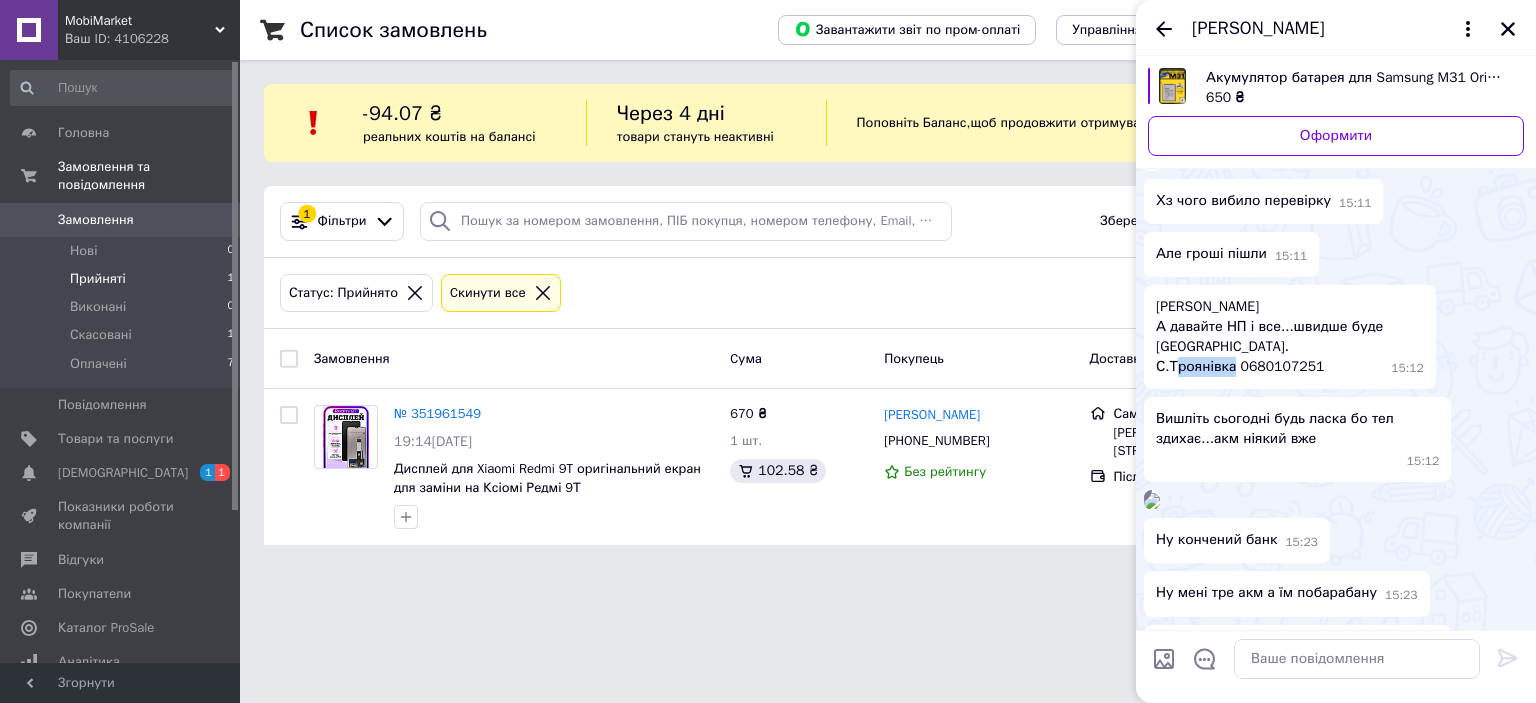 drag, startPoint x: 1172, startPoint y: 566, endPoint x: 1231, endPoint y: 569, distance: 59.07622 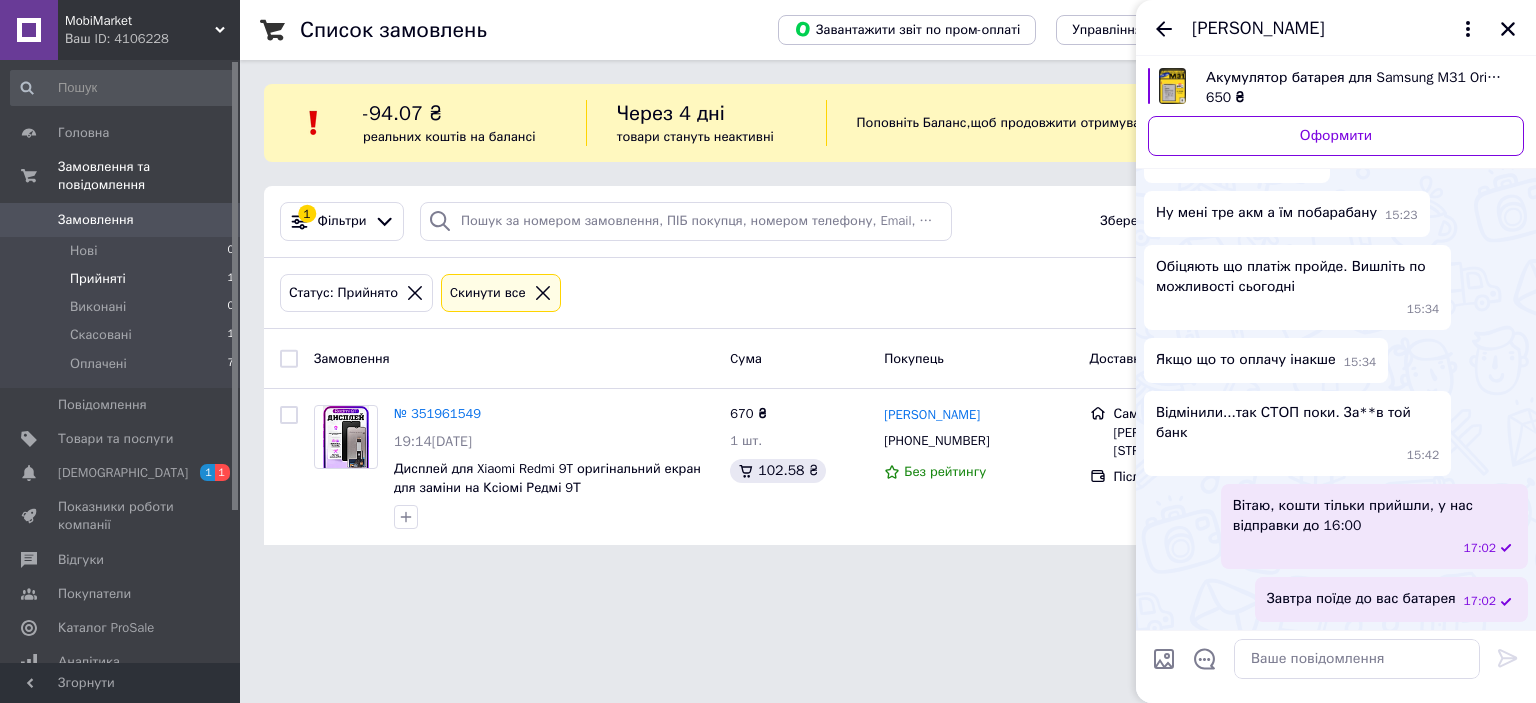 scroll, scrollTop: 2013, scrollLeft: 0, axis: vertical 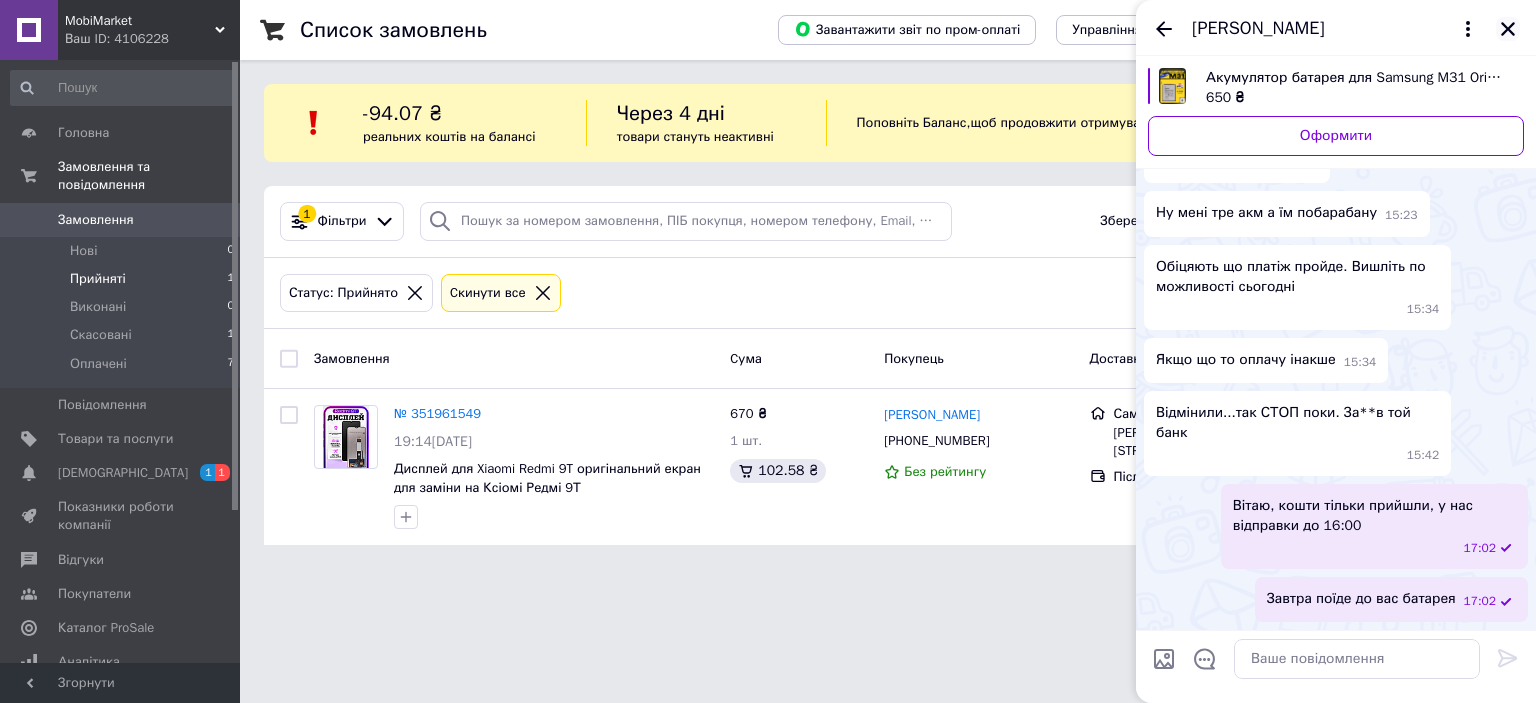 click 